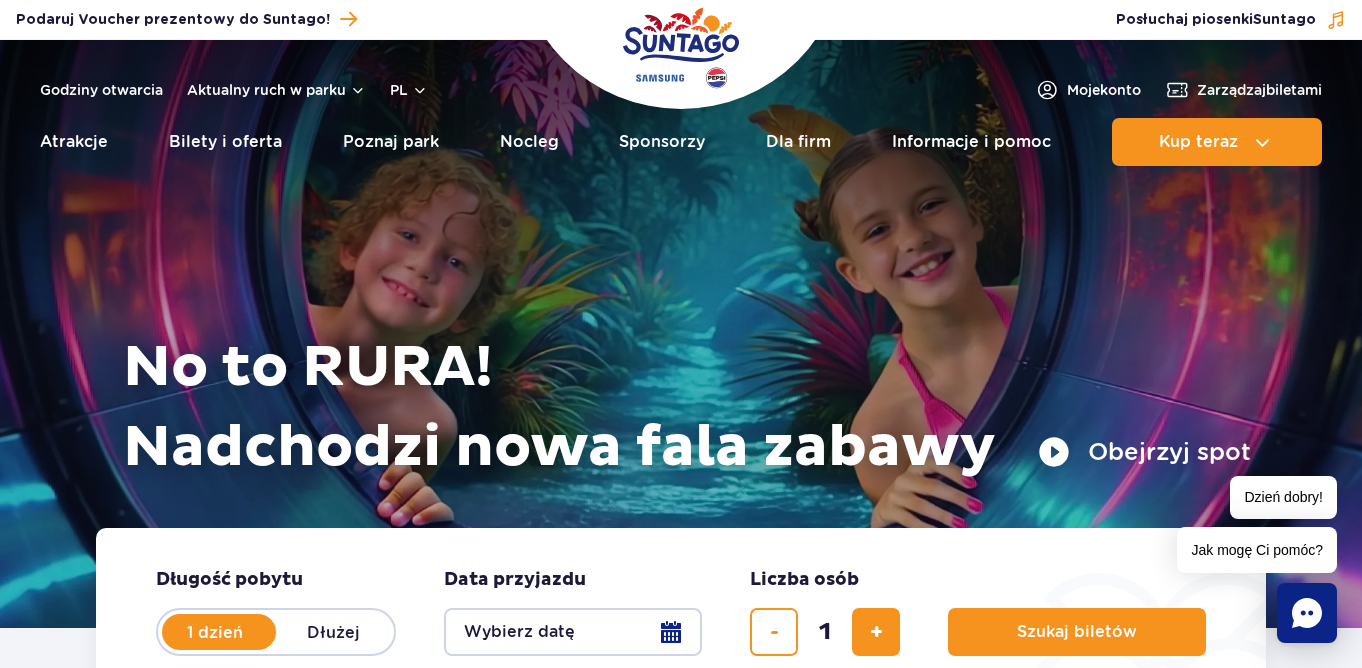 scroll, scrollTop: 0, scrollLeft: 0, axis: both 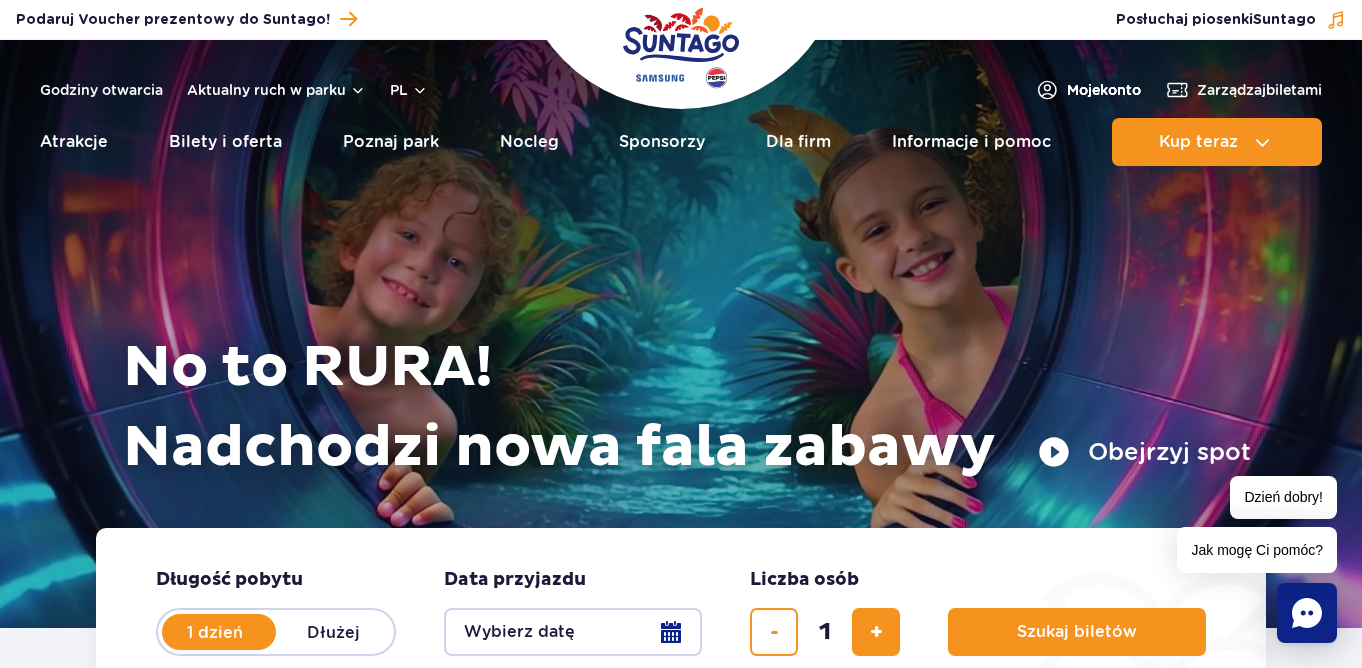click on "Moje  konto" at bounding box center (1104, 90) 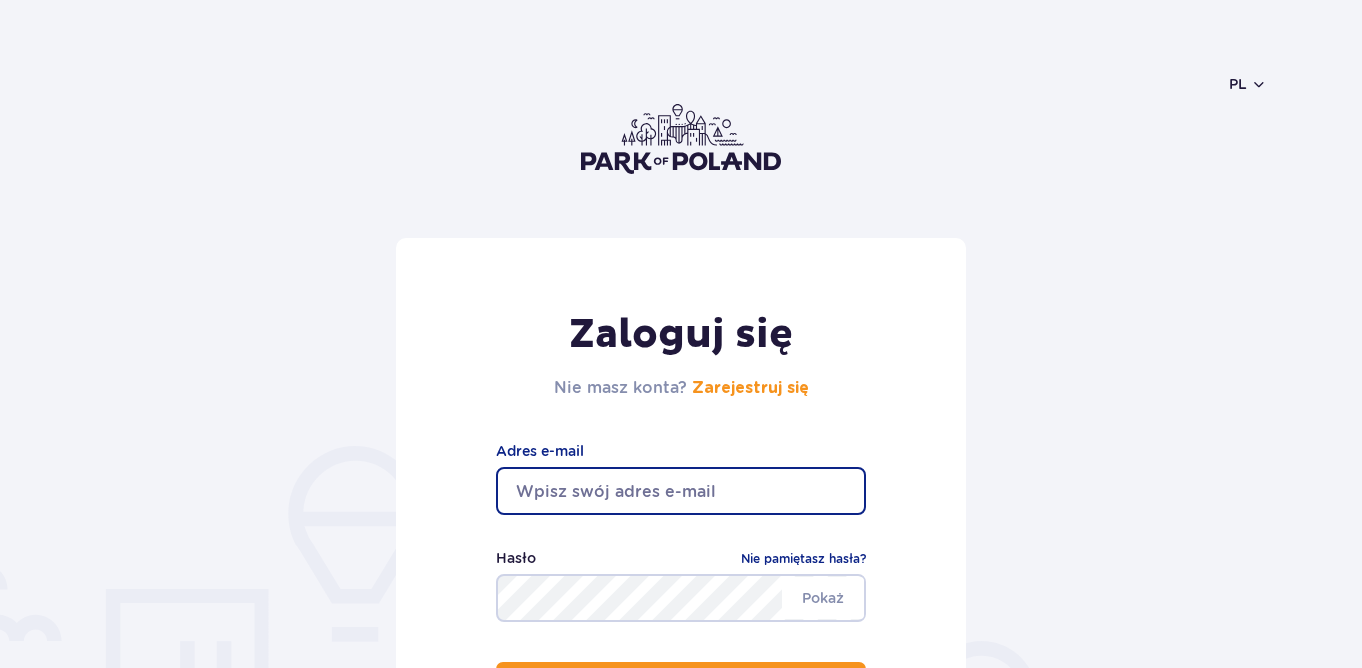 scroll, scrollTop: 0, scrollLeft: 0, axis: both 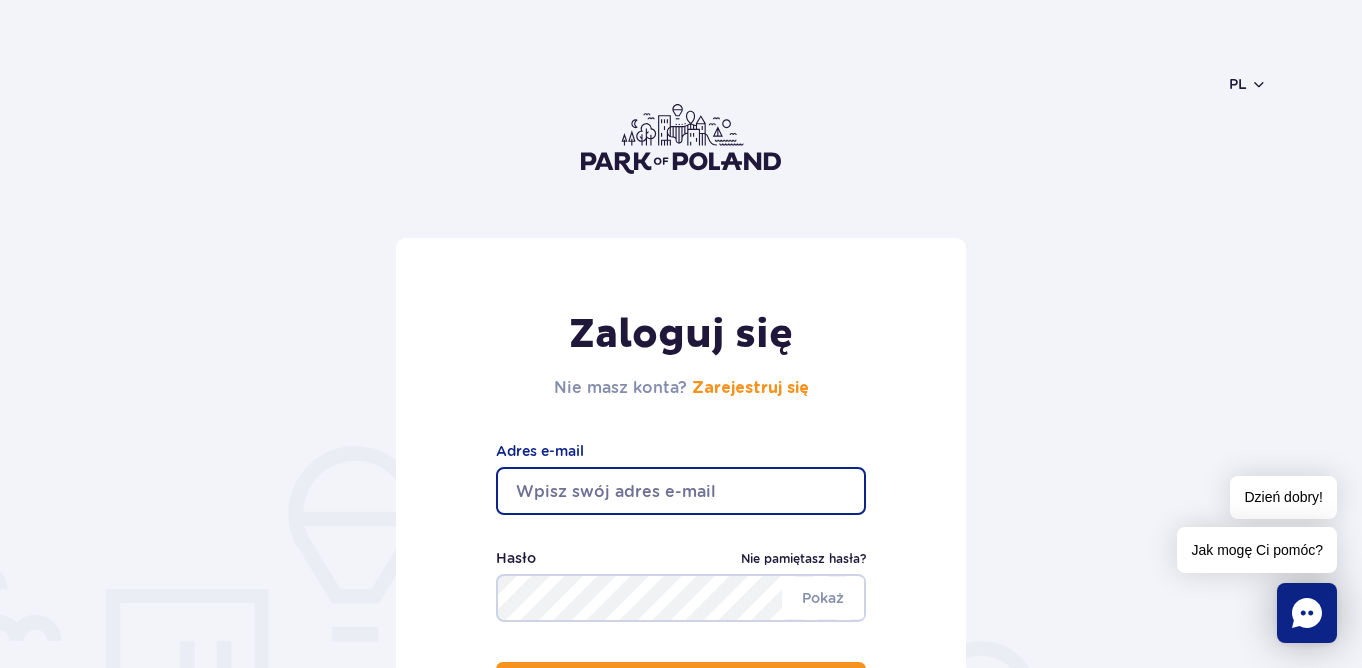 type on "[USERNAME]@example.com" 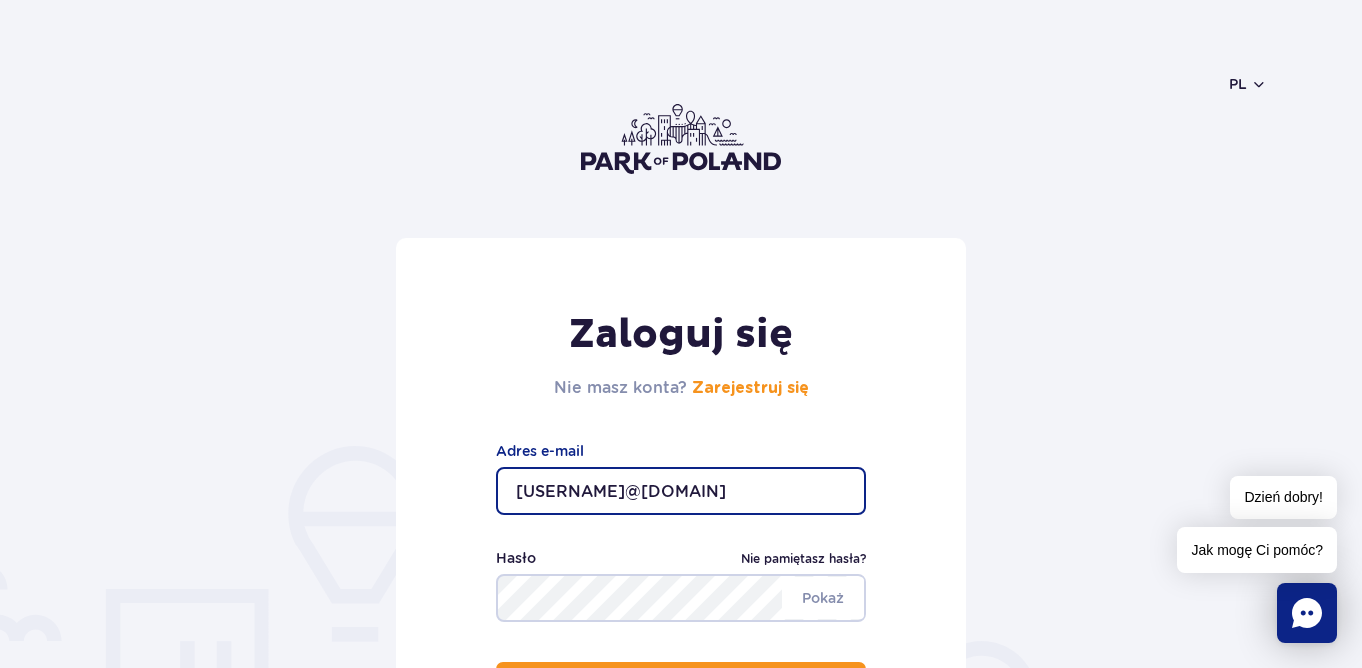 click on "Zaloguj się" at bounding box center [681, 686] 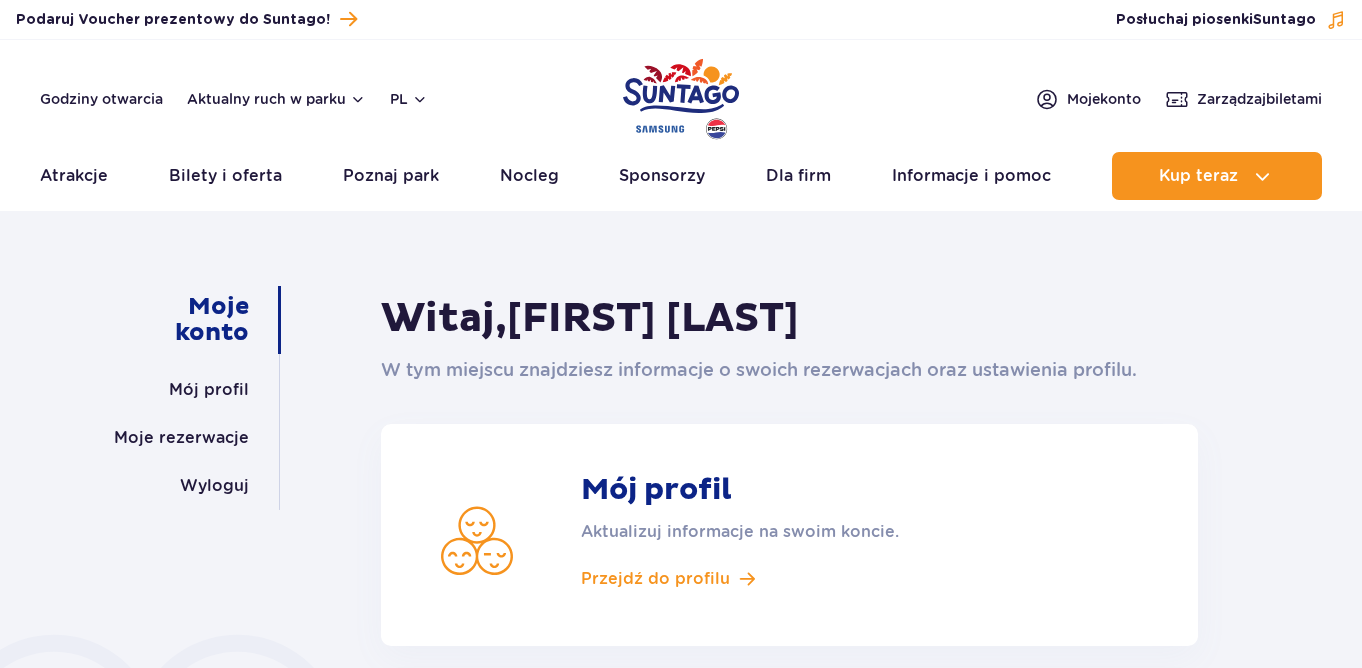 scroll, scrollTop: 0, scrollLeft: 0, axis: both 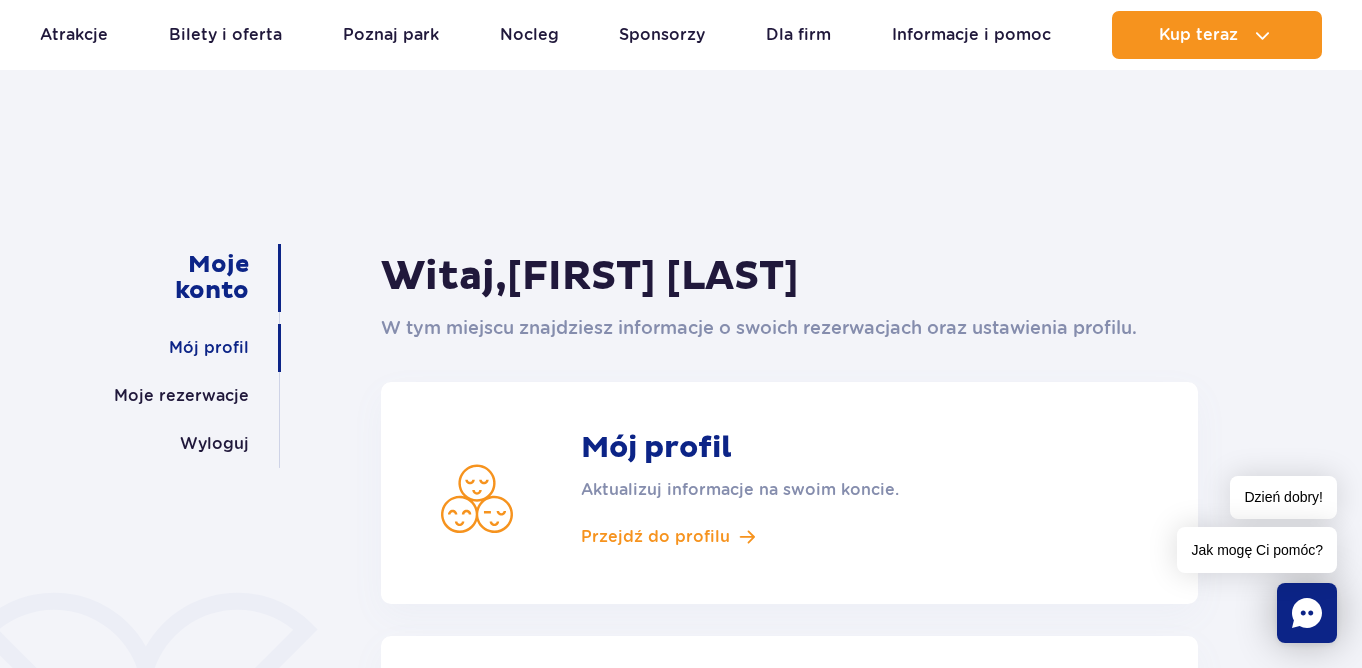click on "Mój profil" at bounding box center (209, 348) 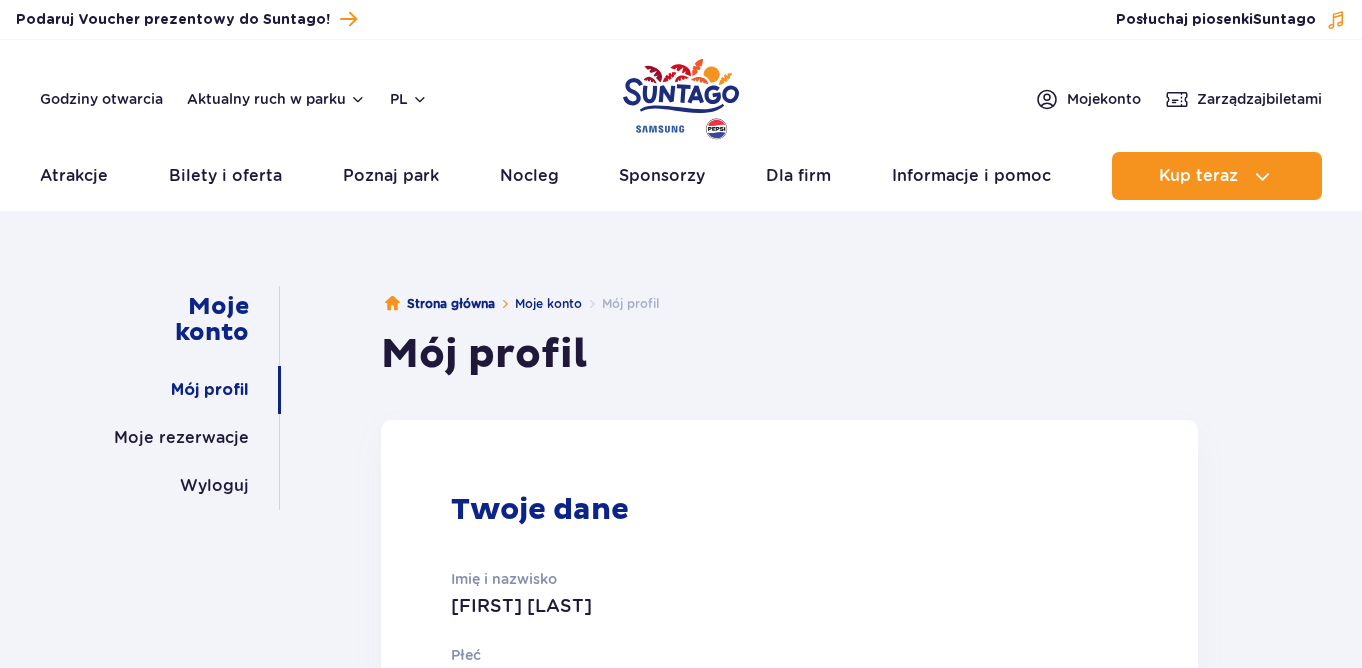 scroll, scrollTop: 0, scrollLeft: 0, axis: both 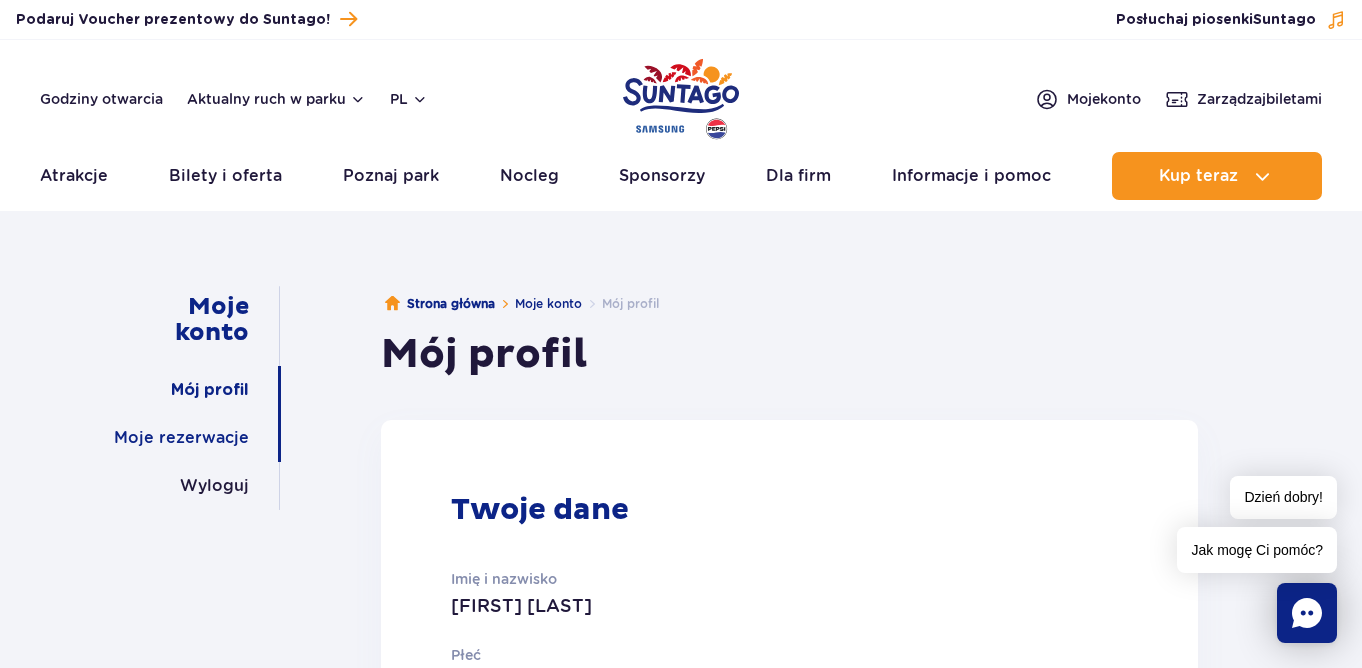 click on "Moje rezerwacje" at bounding box center (181, 438) 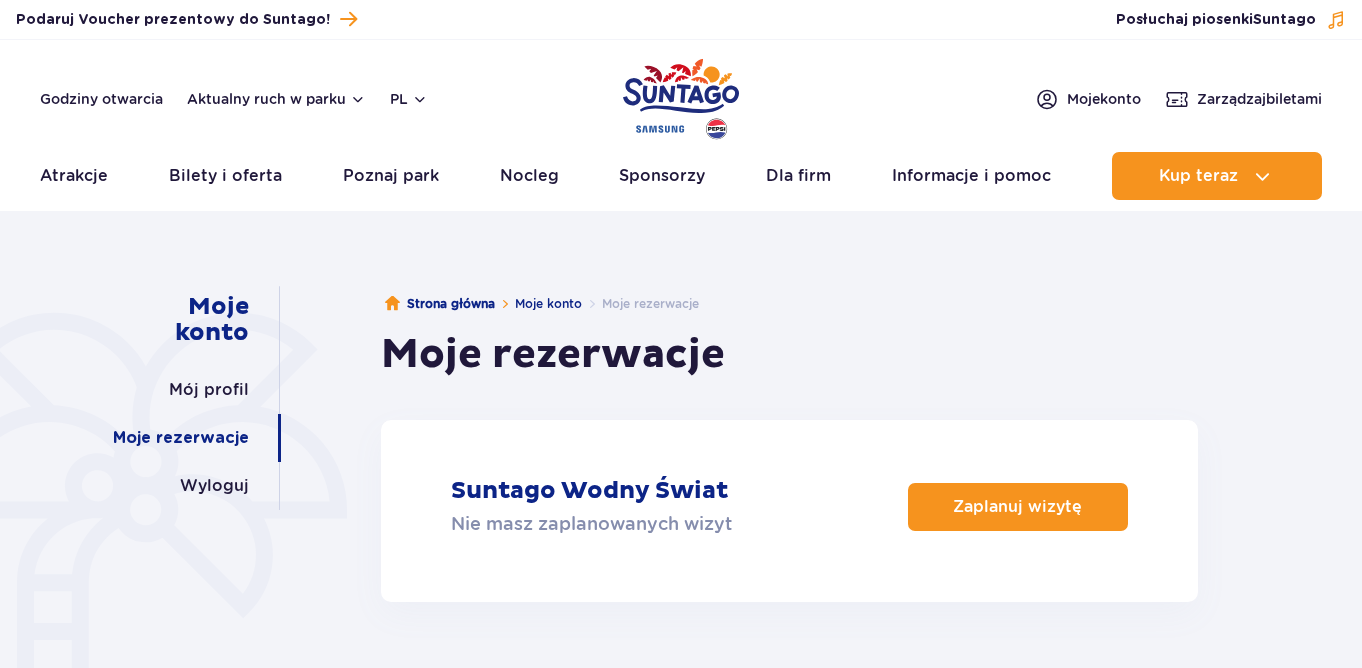 scroll, scrollTop: 0, scrollLeft: 0, axis: both 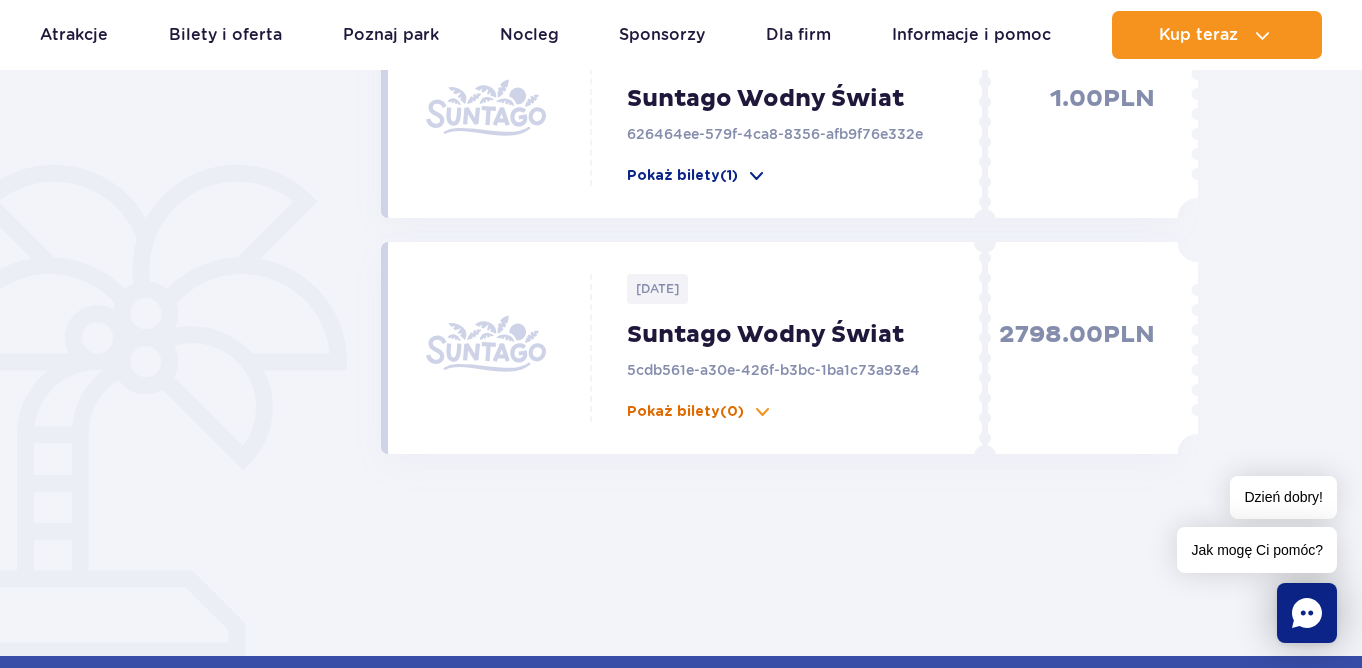 click on "Pokaż bilety  (0)" at bounding box center [685, 412] 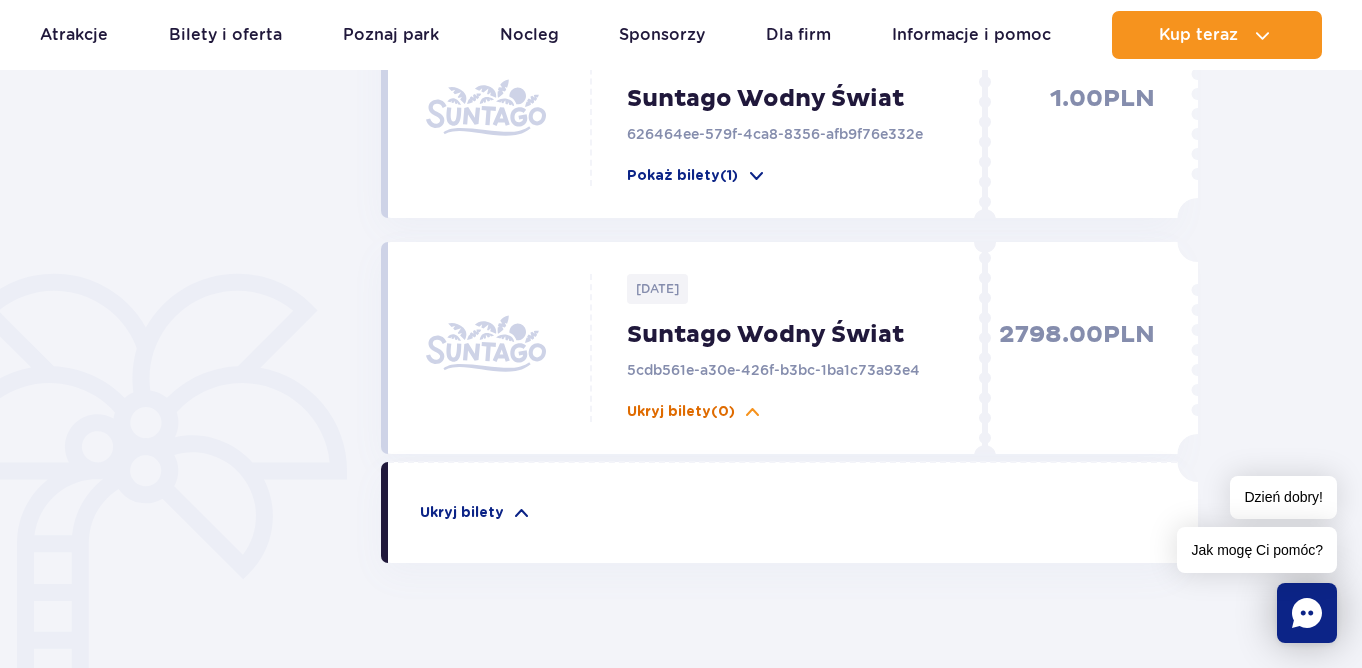 click on "Ukryj bilety  (0)" at bounding box center (681, 412) 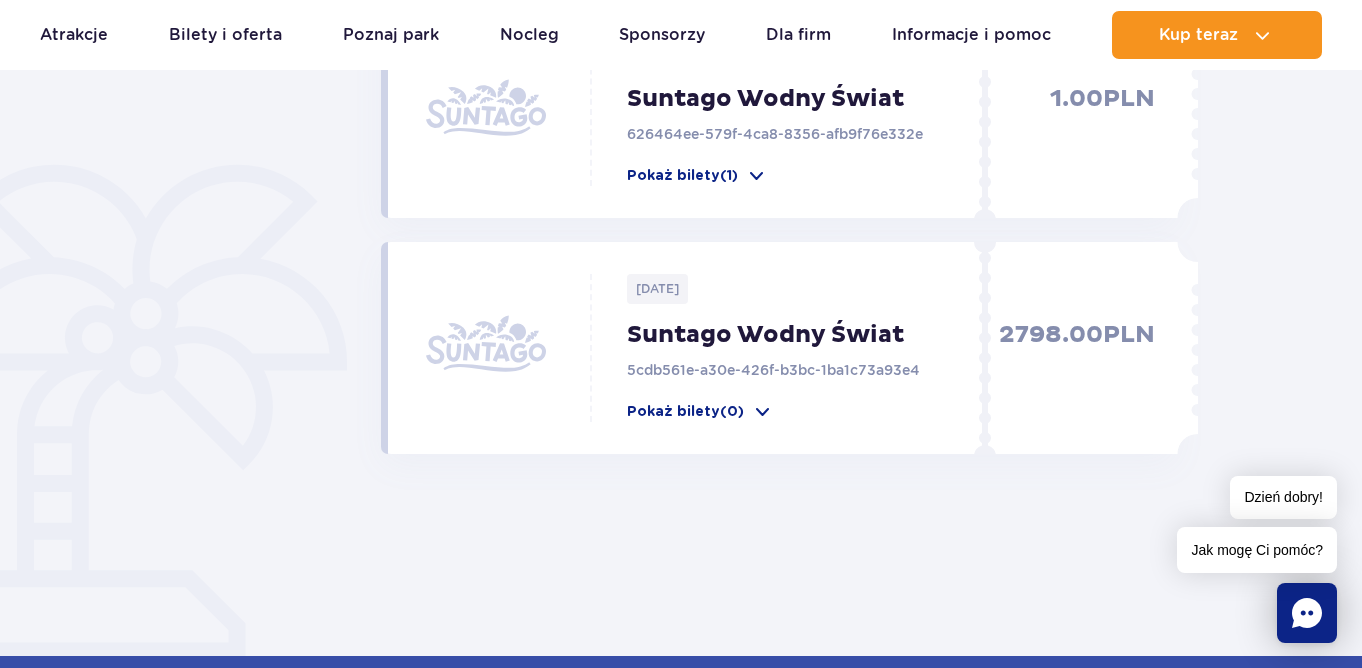 click on "Suntago Wodny Świat" at bounding box center [811, 335] 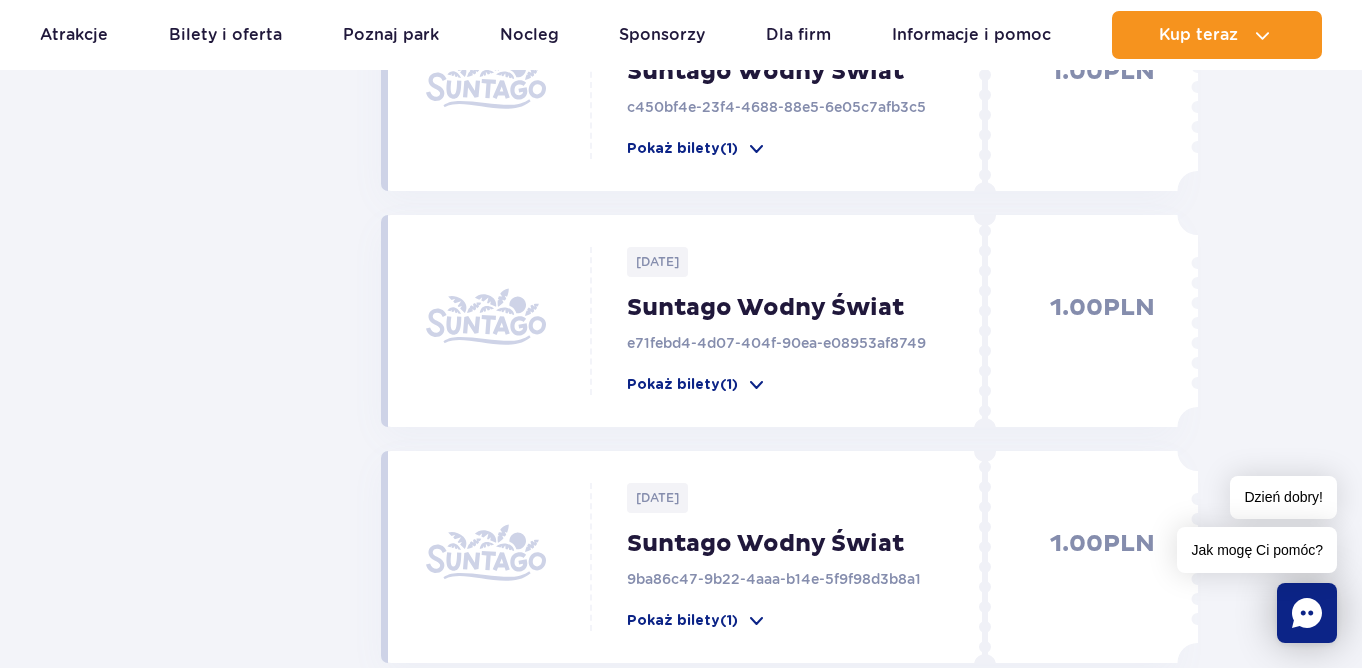 scroll, scrollTop: 1225, scrollLeft: 0, axis: vertical 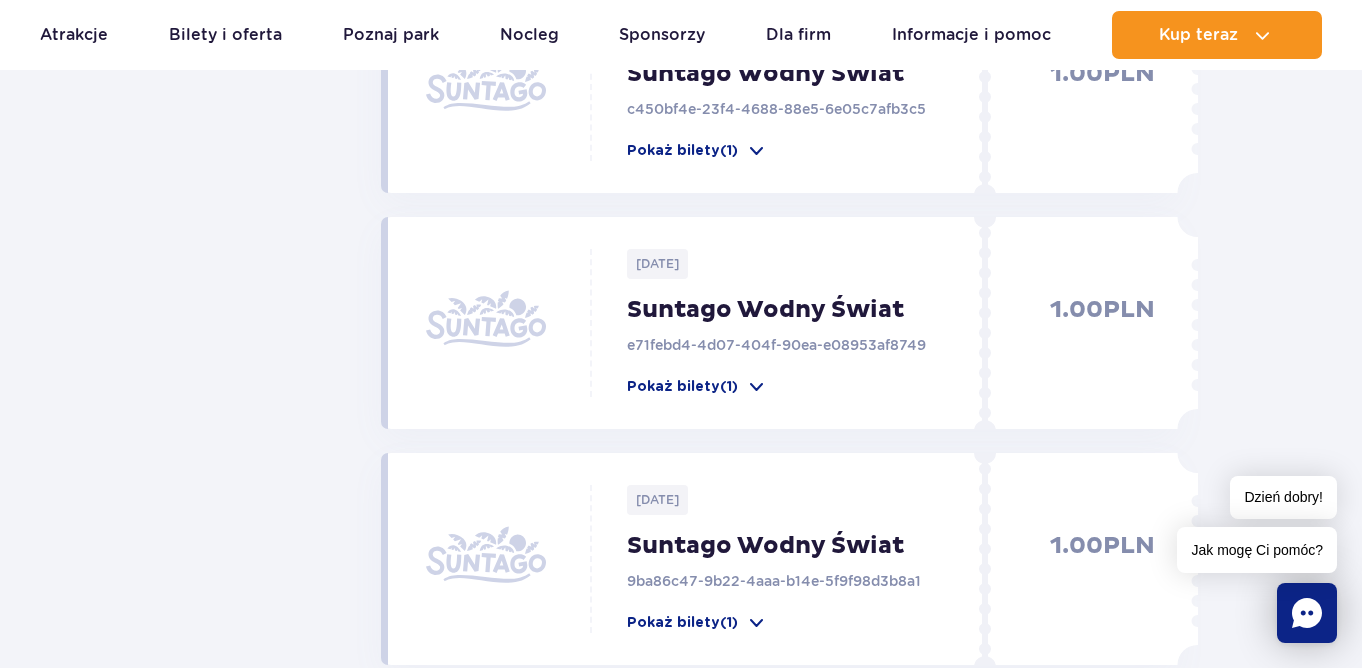click on "2025-02-22 Suntago Wodny Świat e71febd4-4d07-404f-90ea-e08953af8749 Pokaż bilety  (1) 1.00  PLN" at bounding box center [782, 323] 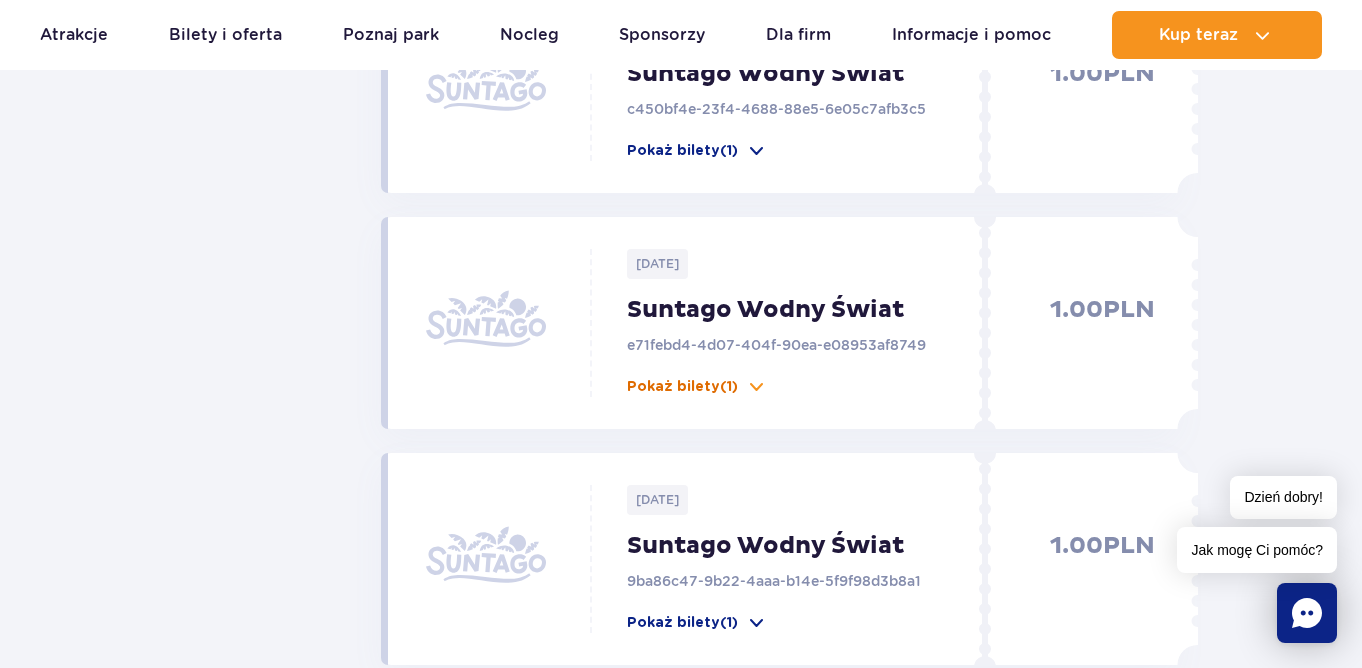 click on "Pokaż bilety  (1)" at bounding box center [682, 387] 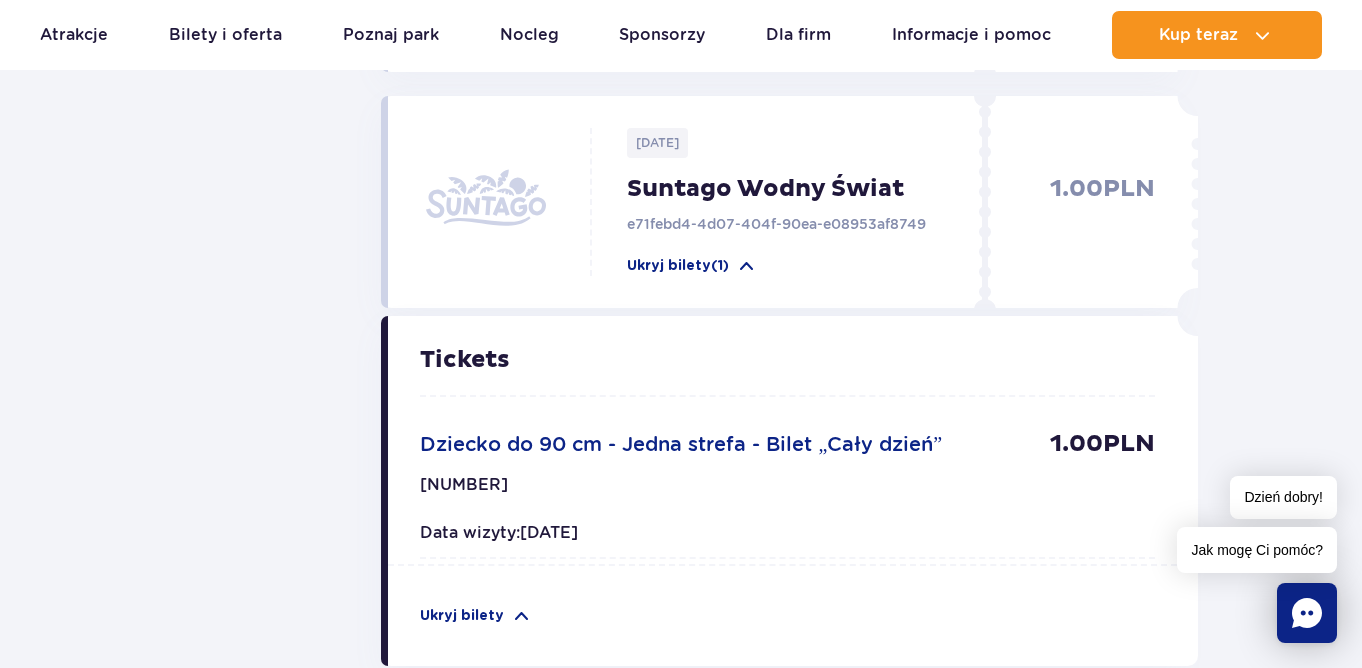 scroll, scrollTop: 1351, scrollLeft: 0, axis: vertical 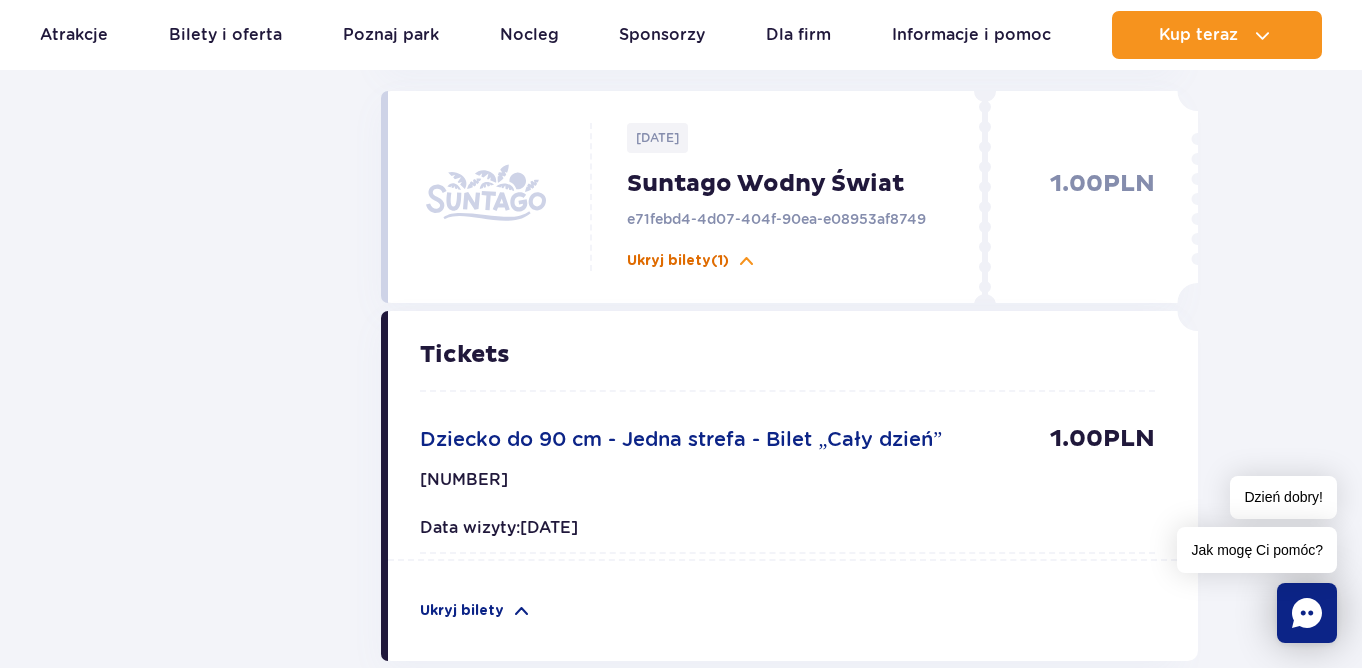 click on "Ukryj bilety  (1)" at bounding box center (678, 261) 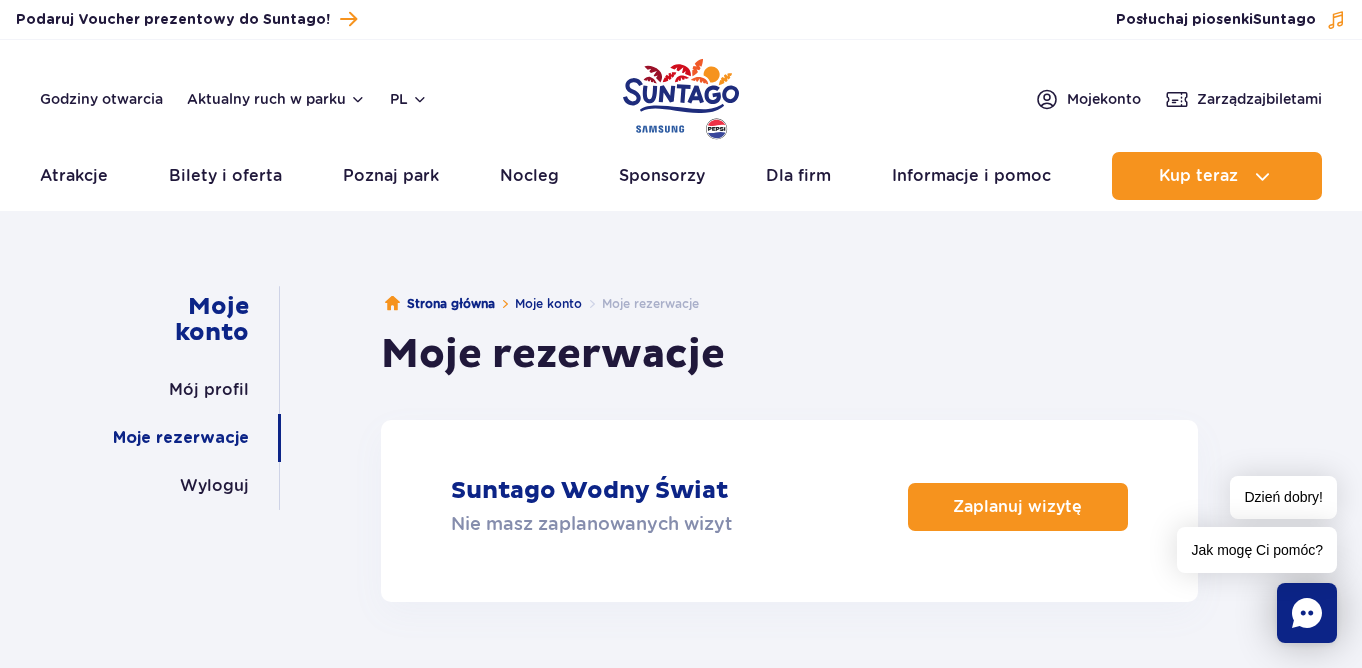 scroll, scrollTop: 0, scrollLeft: 0, axis: both 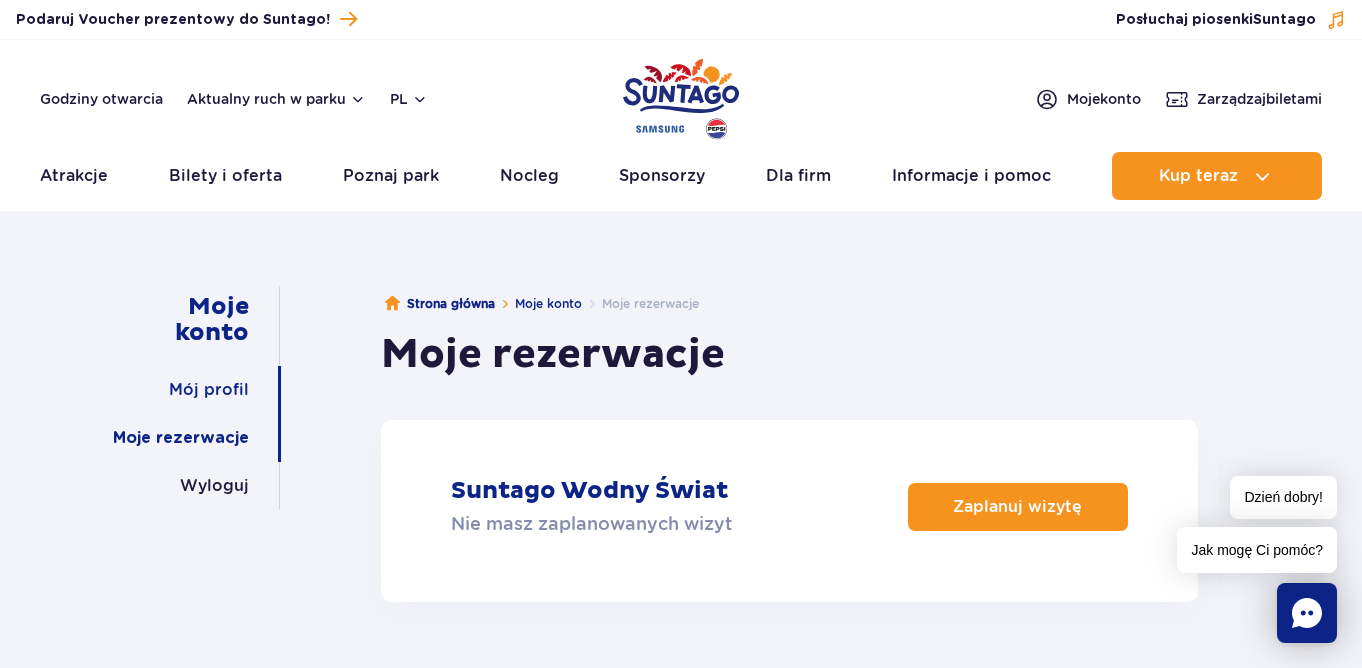 click on "Mój profil" at bounding box center (209, 390) 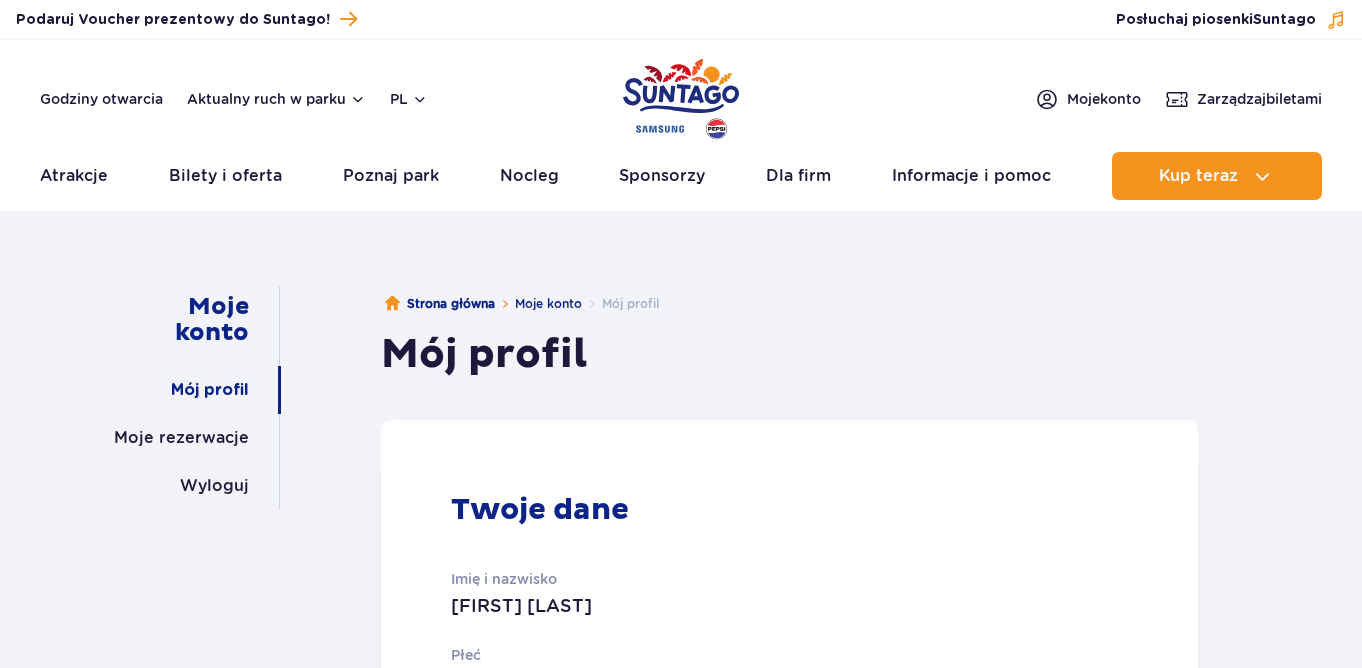 scroll, scrollTop: 0, scrollLeft: 0, axis: both 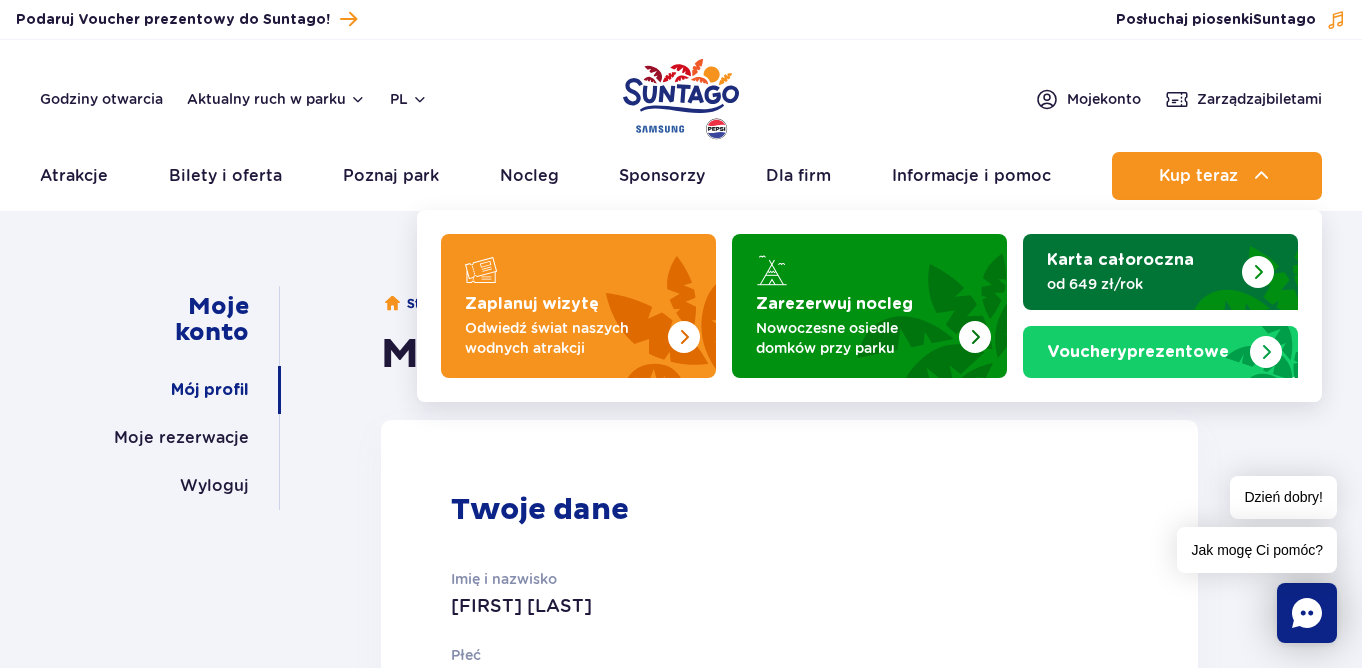 click on "od 649 zł/rok" at bounding box center [1144, 284] 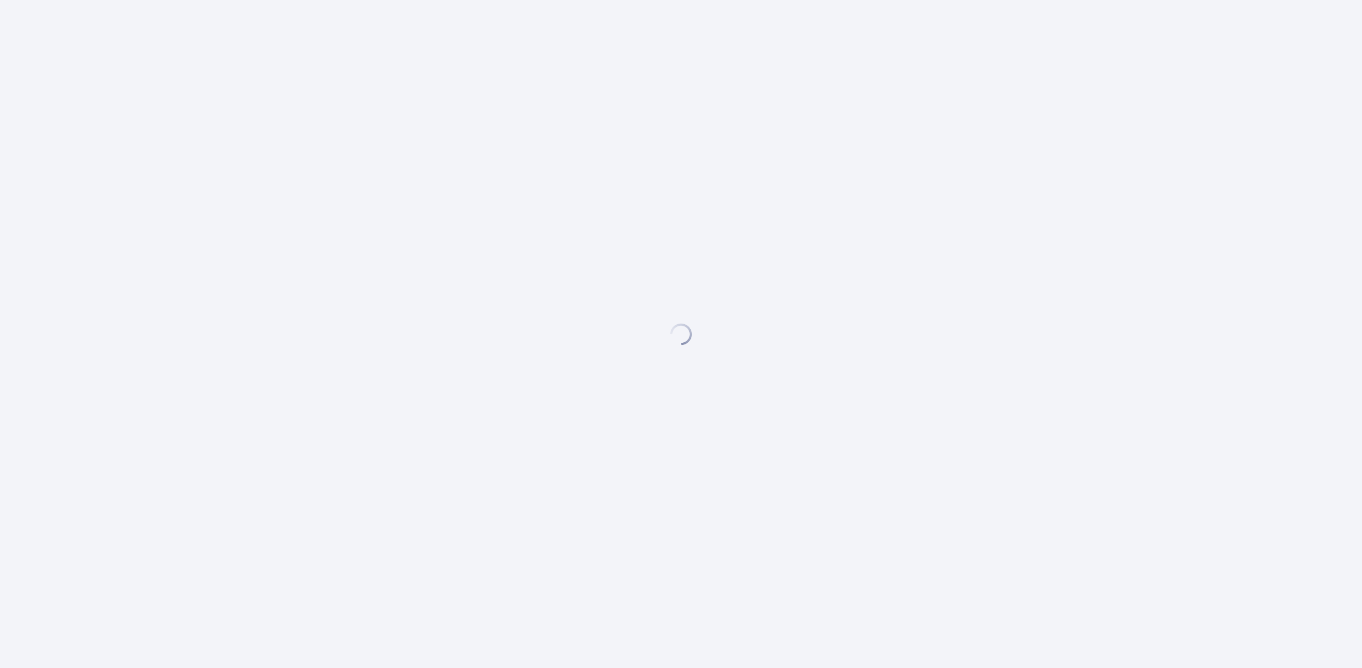 scroll, scrollTop: 0, scrollLeft: 0, axis: both 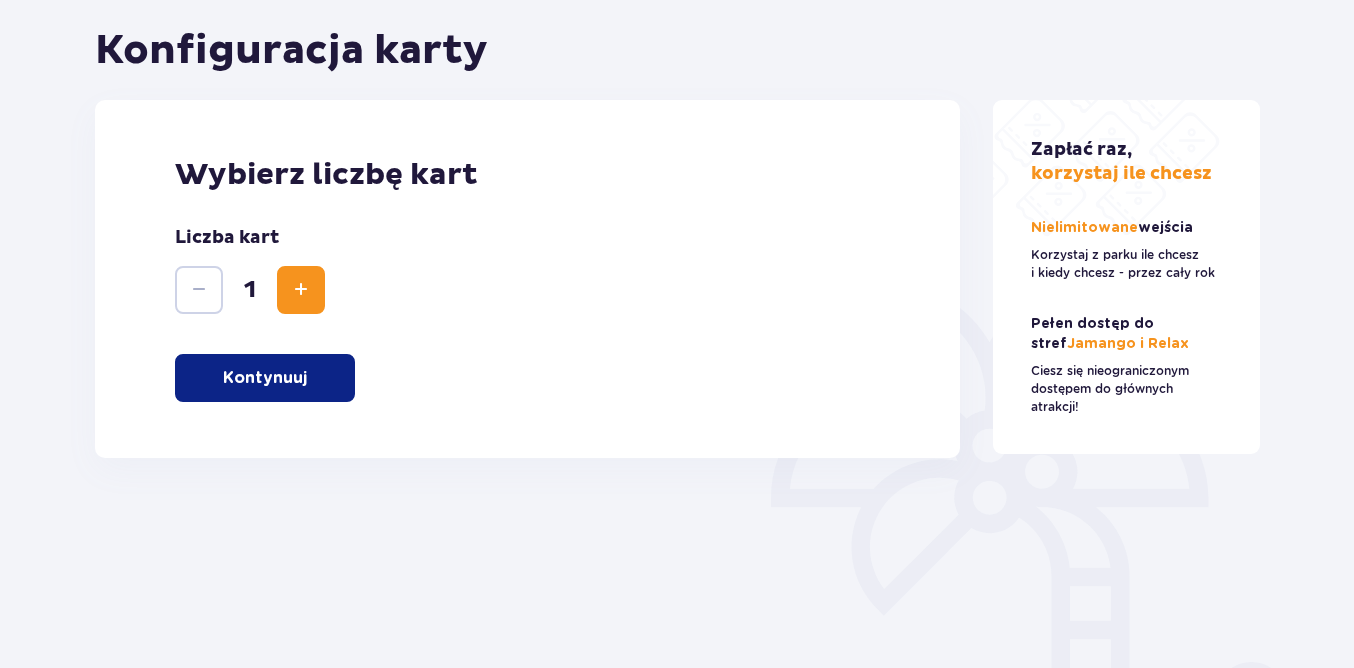 click at bounding box center [301, 290] 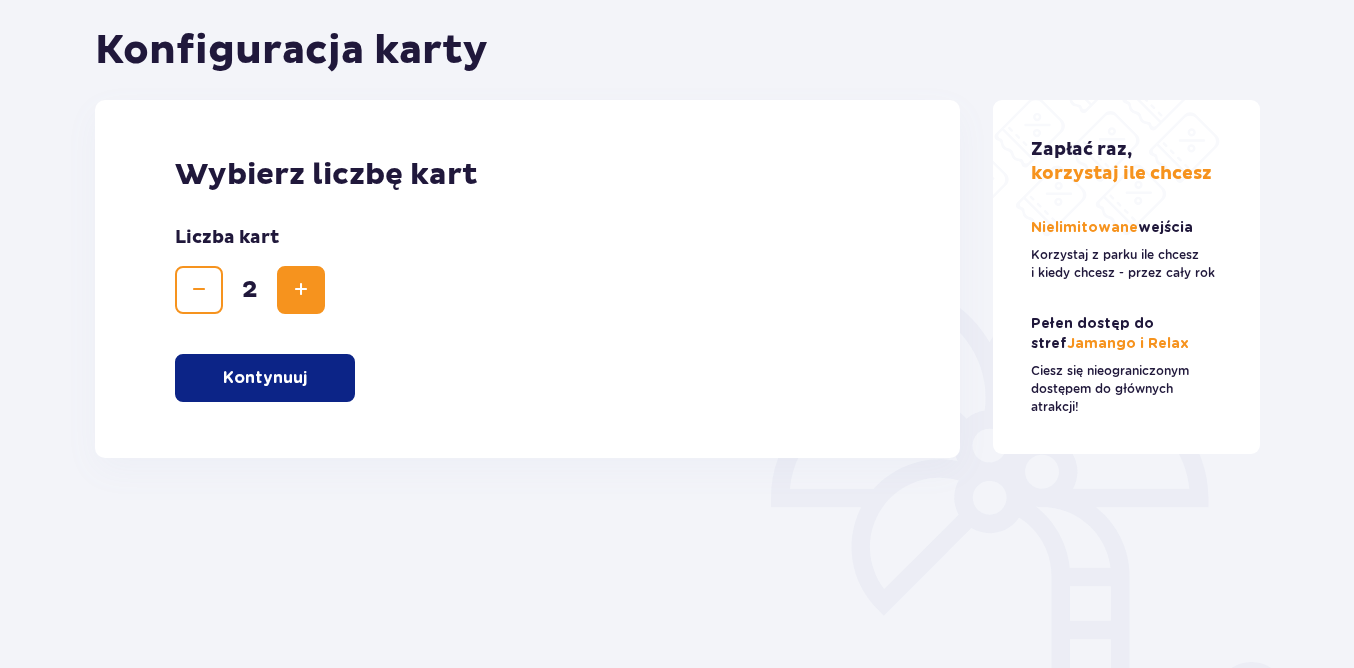 click on "Wybierz liczbę kart Liczba kart 2 Kontynuuj" at bounding box center [527, 279] 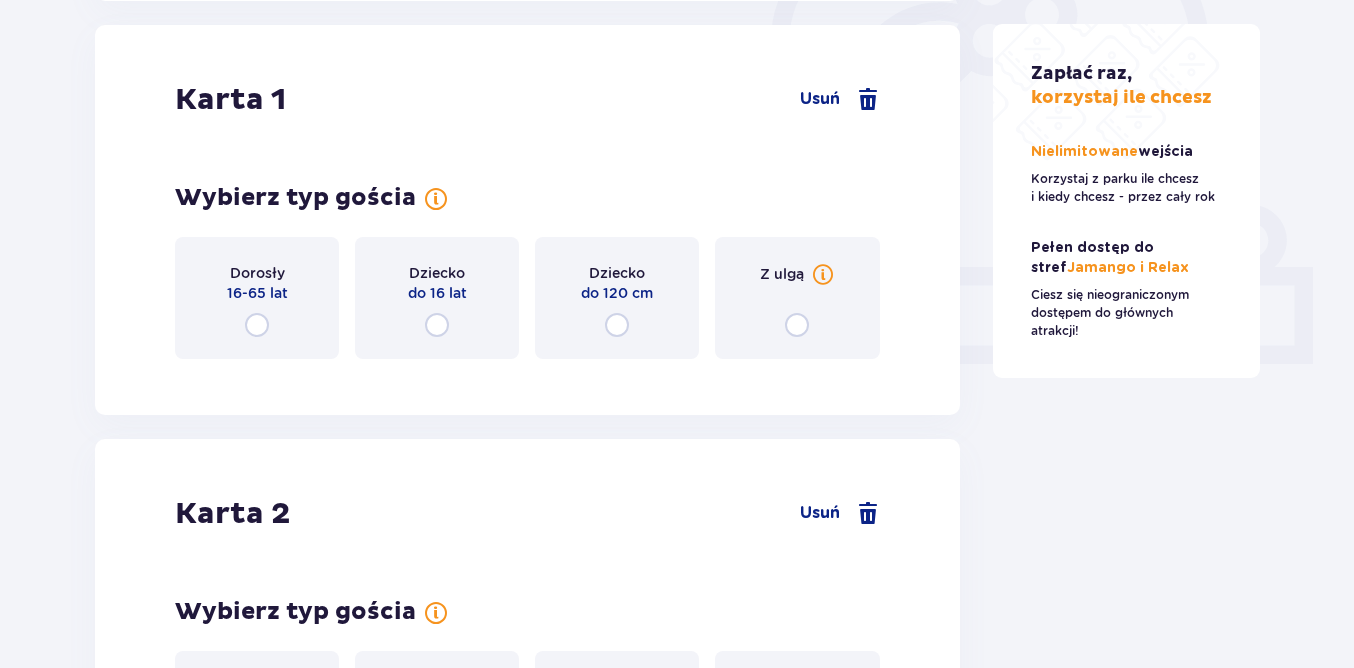scroll, scrollTop: 670, scrollLeft: 0, axis: vertical 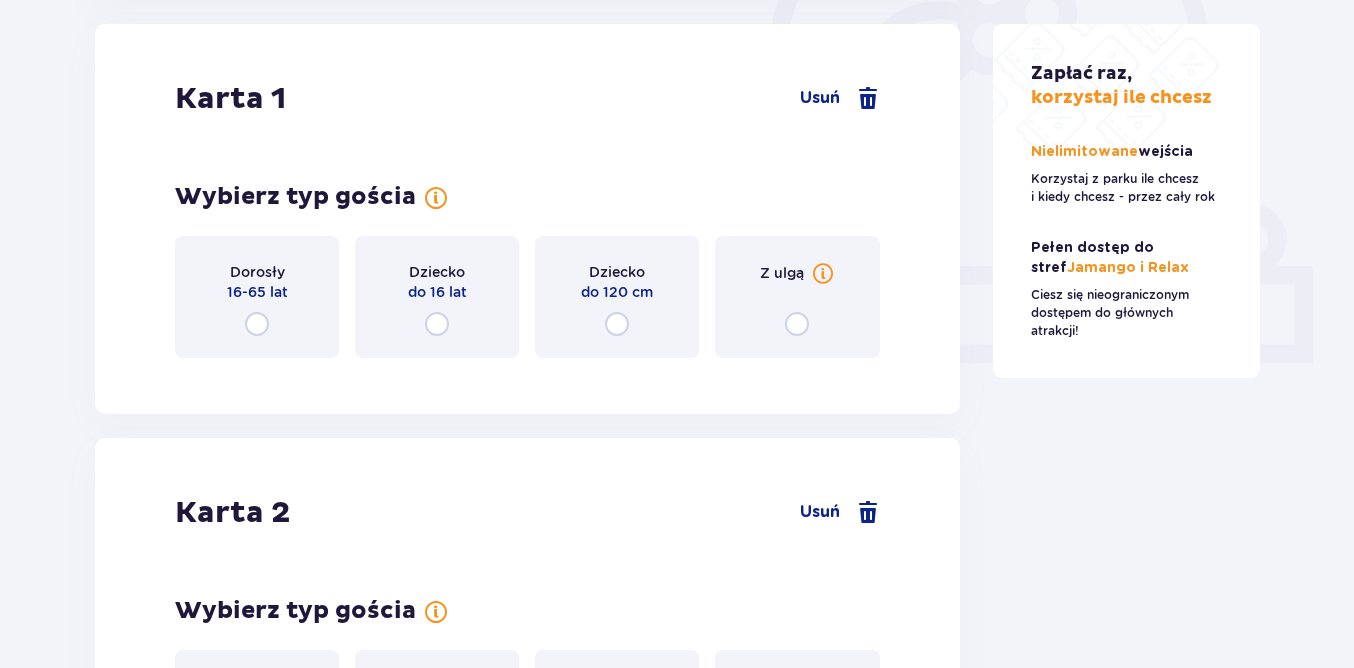 click at bounding box center [257, 324] 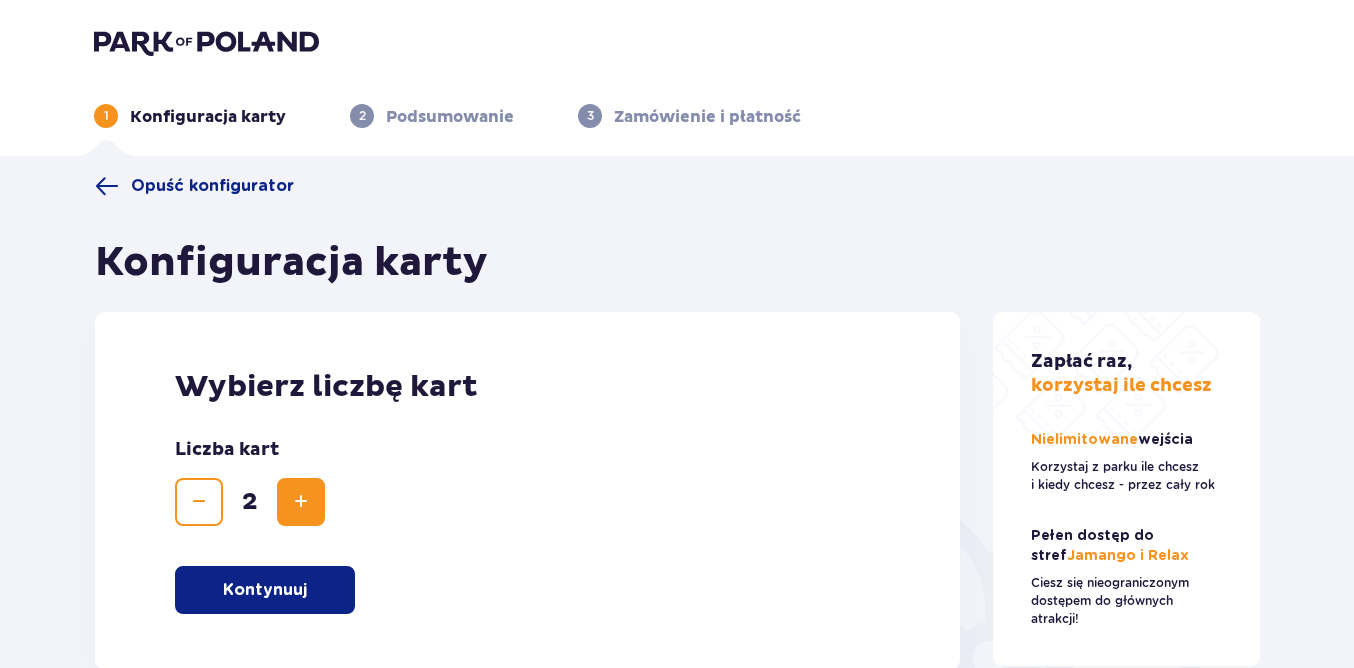 scroll, scrollTop: 0, scrollLeft: 0, axis: both 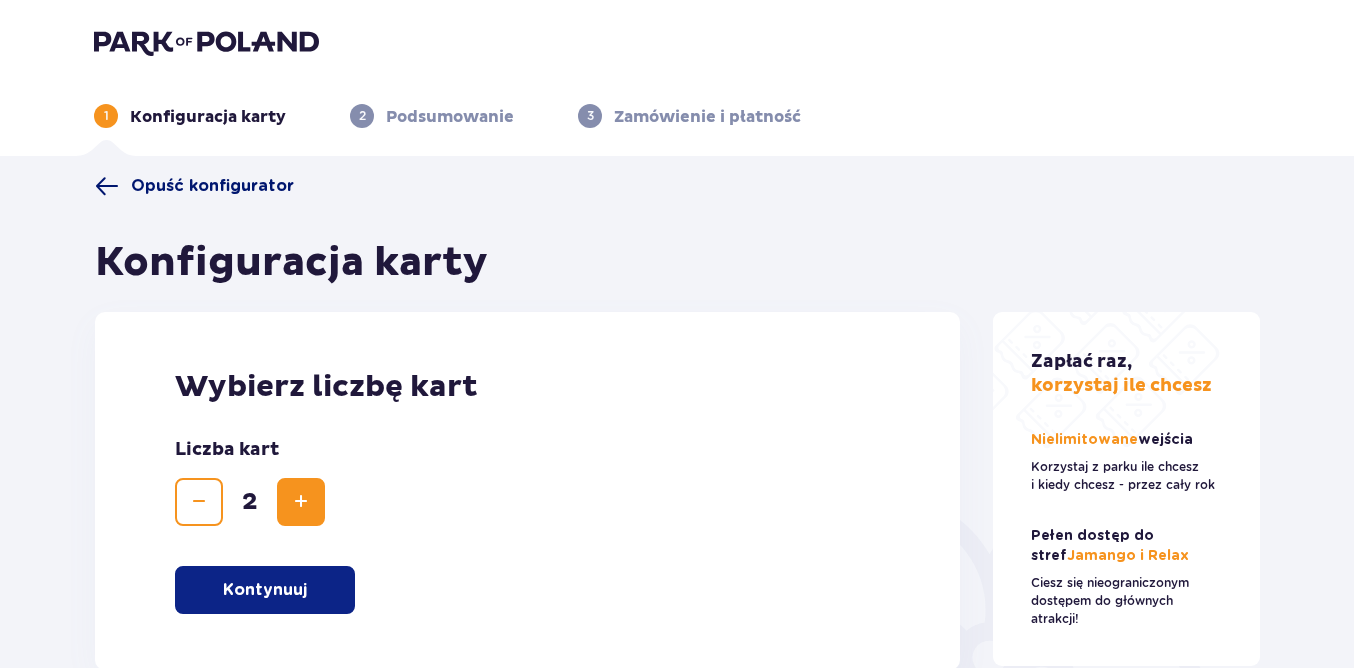click on "Opuść konfigurator" at bounding box center [212, 186] 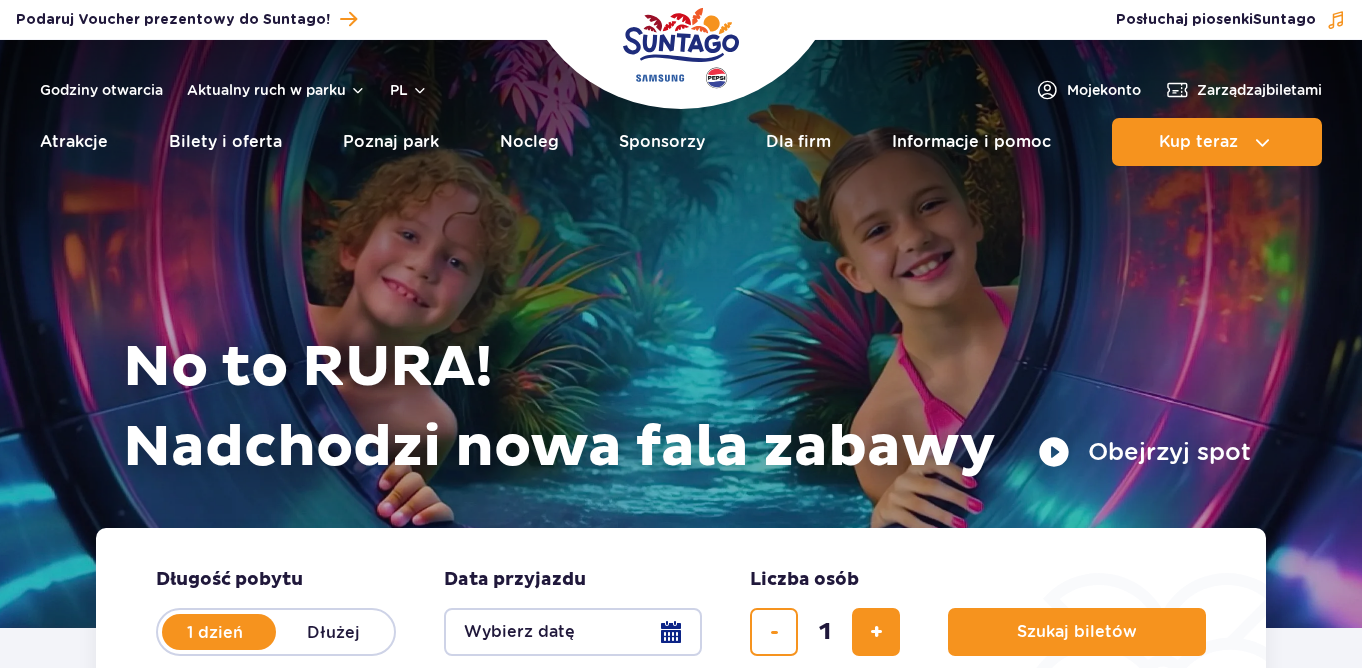 scroll, scrollTop: 0, scrollLeft: 0, axis: both 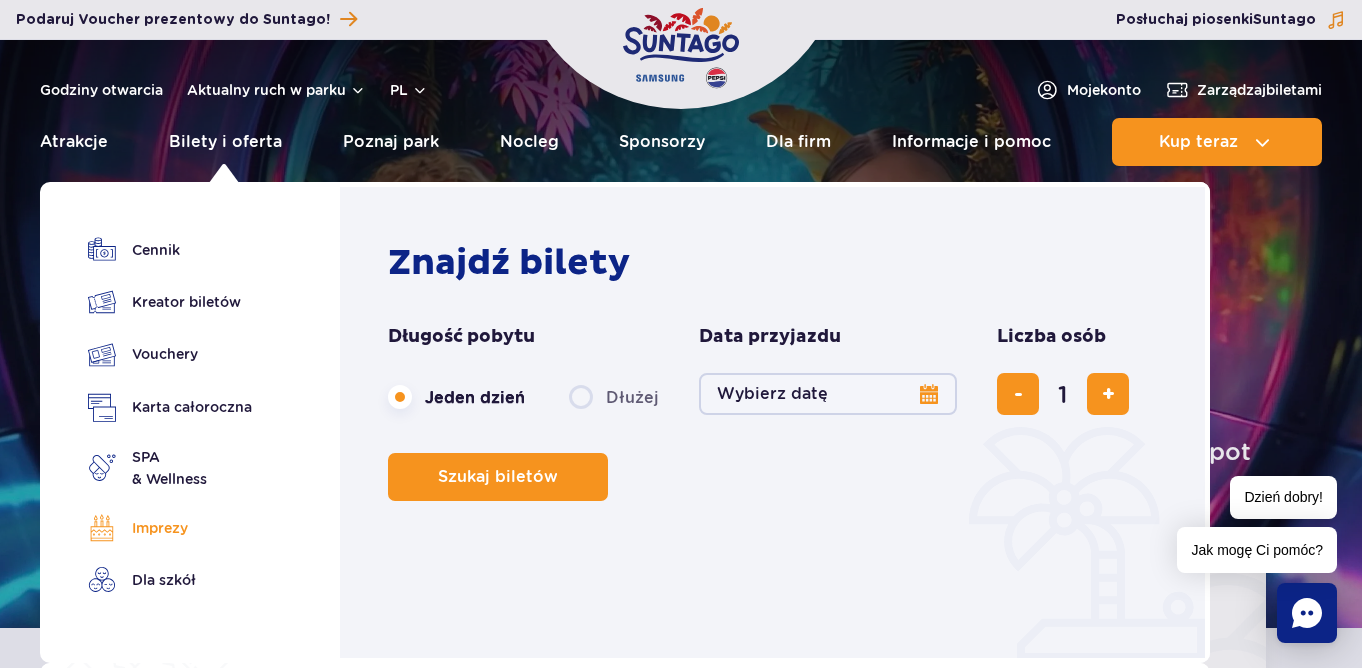 click on "Imprezy" at bounding box center [170, 528] 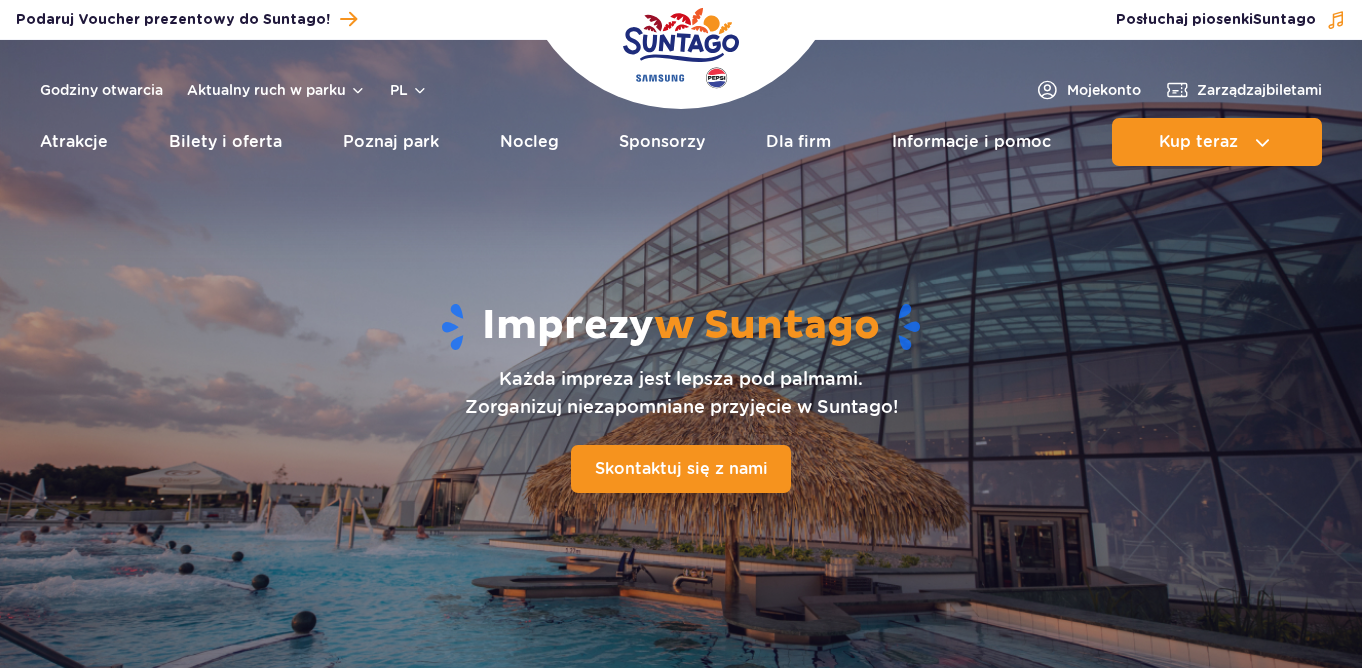 scroll, scrollTop: 0, scrollLeft: 0, axis: both 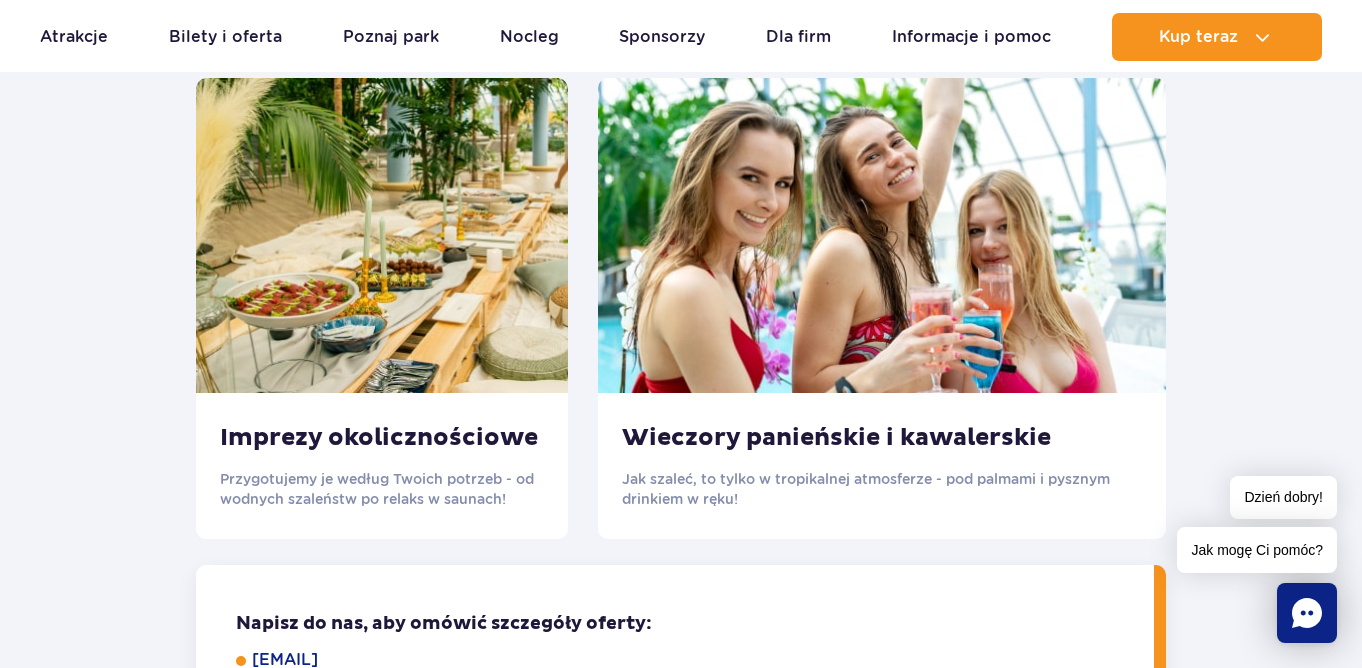 click at bounding box center (882, 235) 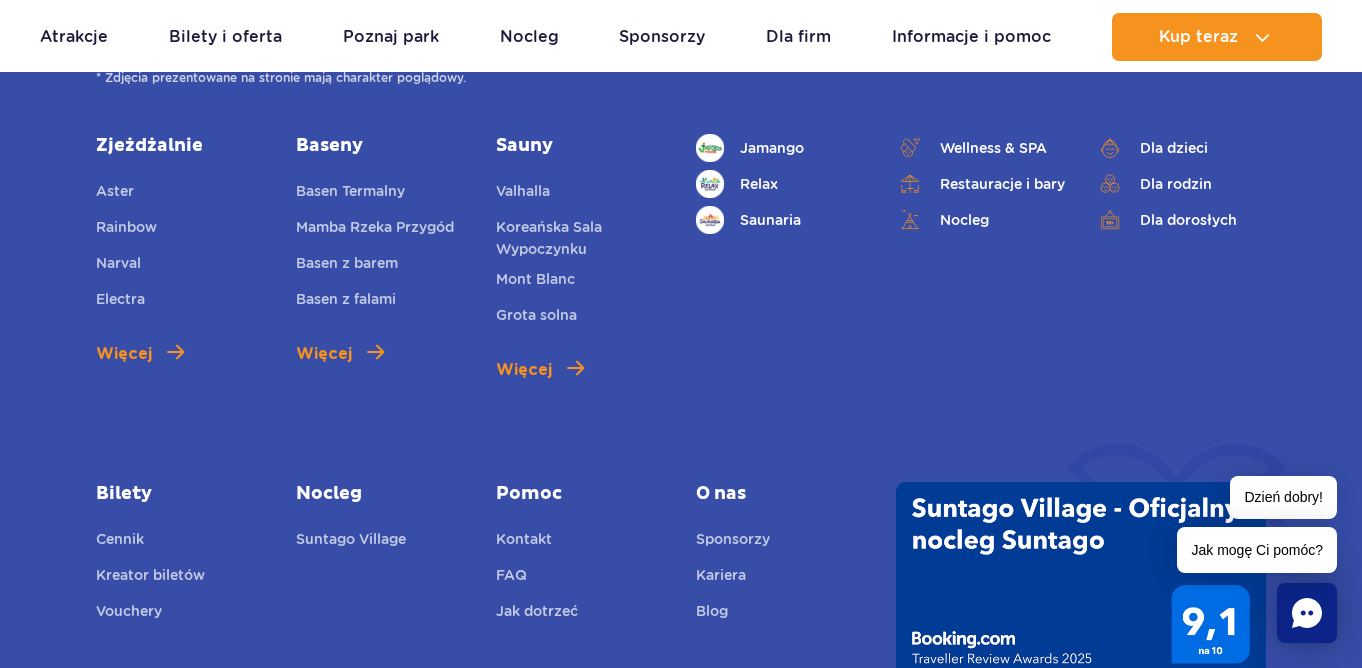 scroll, scrollTop: 6219, scrollLeft: 0, axis: vertical 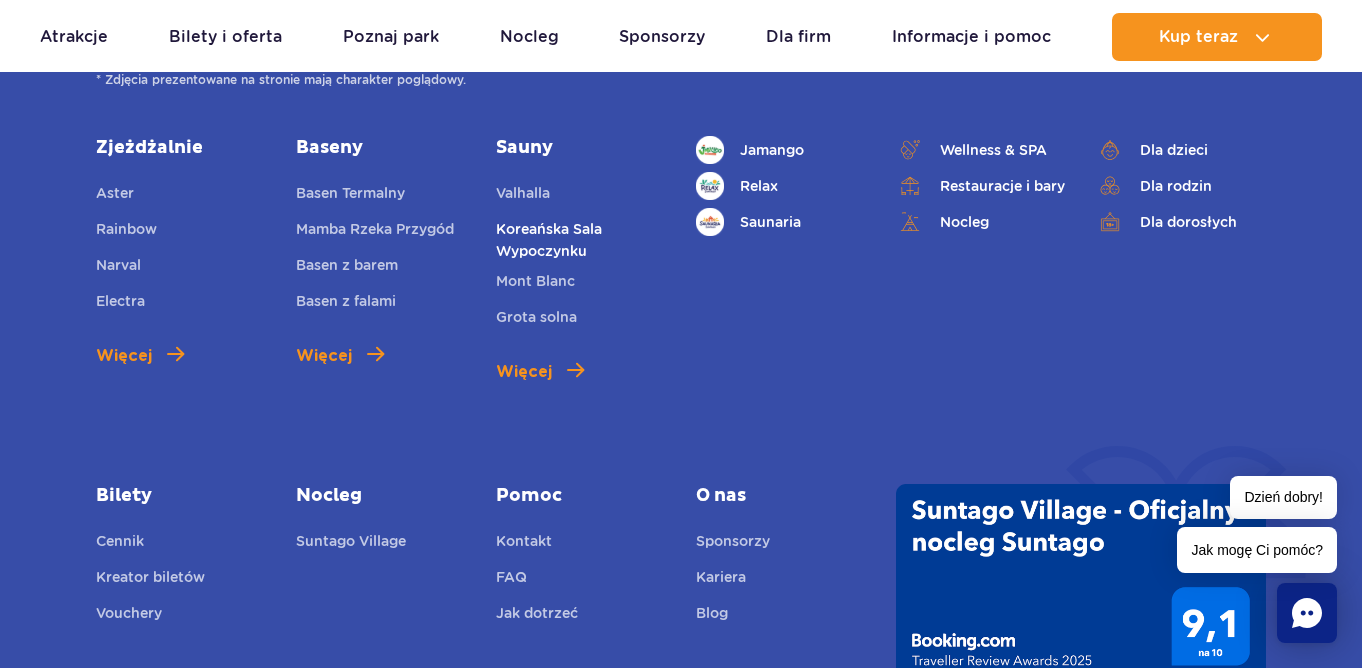 click on "Koreańska Sala Wypoczynku" at bounding box center (581, 240) 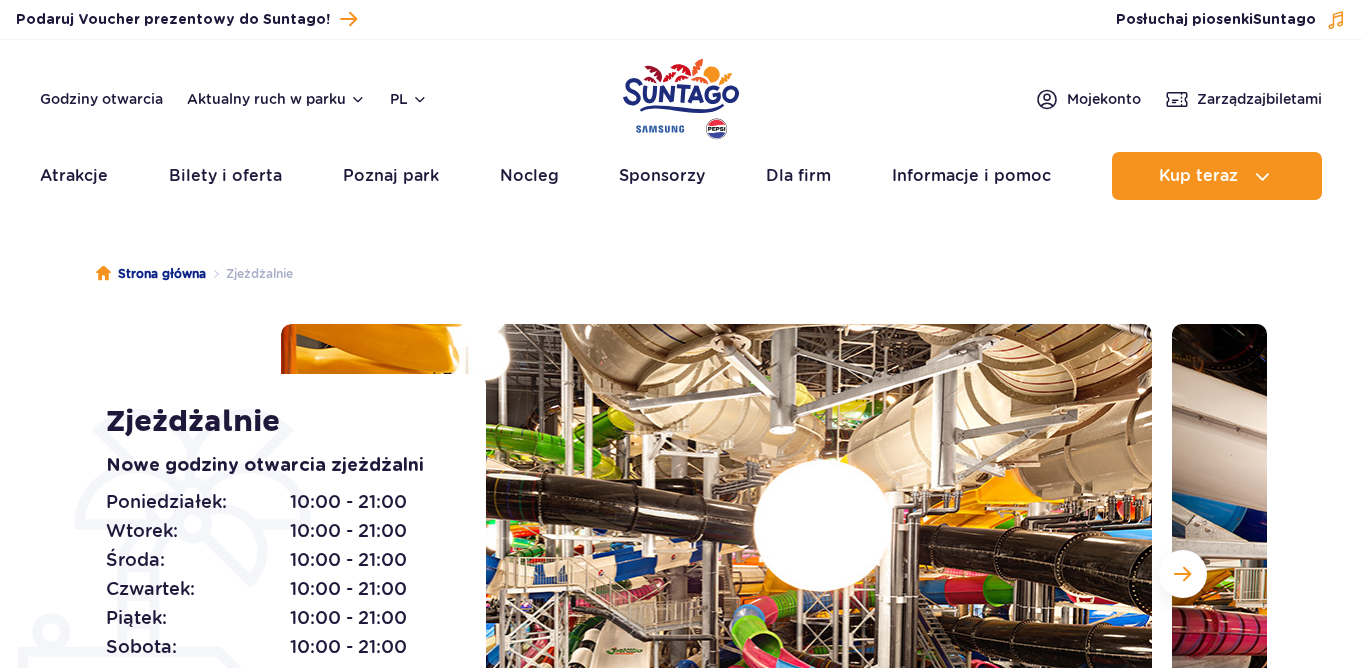 scroll, scrollTop: 0, scrollLeft: 0, axis: both 